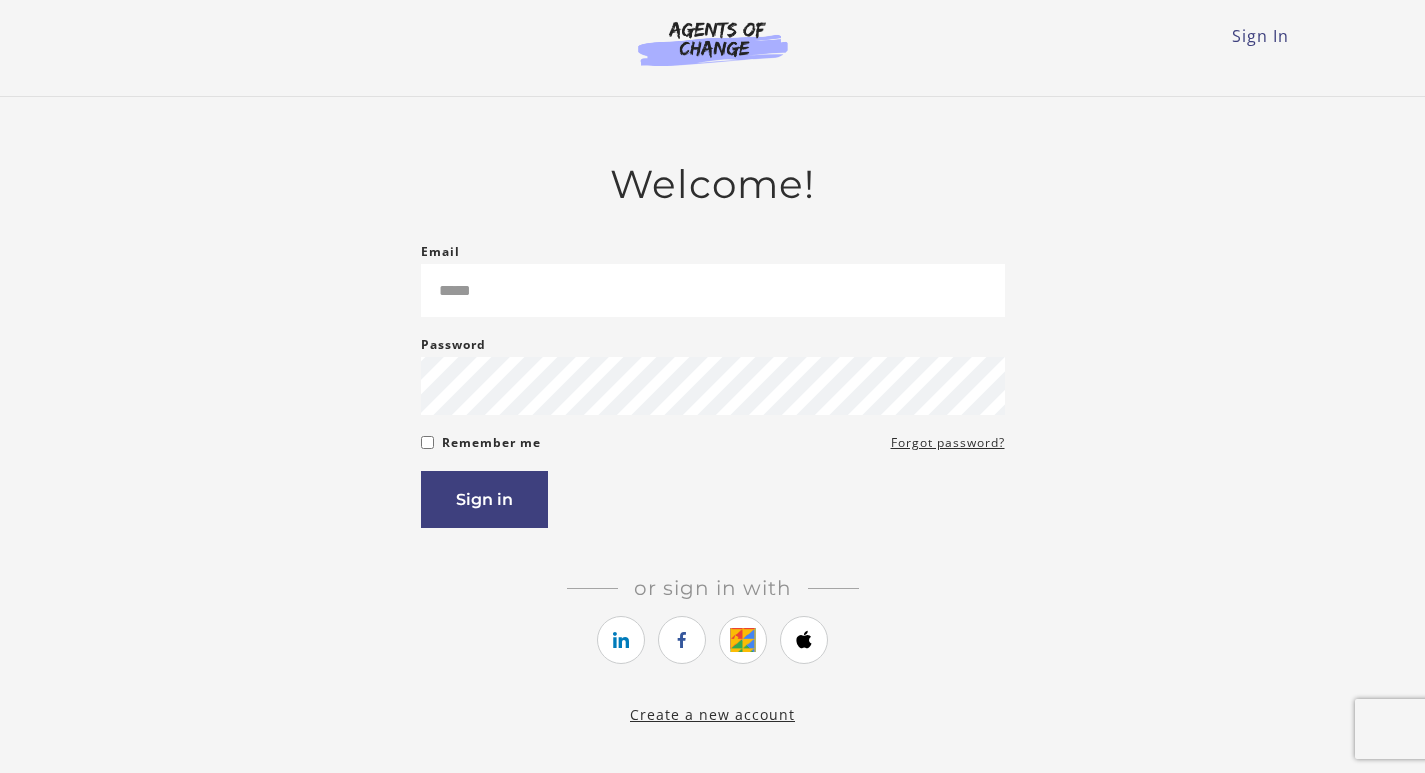 scroll, scrollTop: 0, scrollLeft: 0, axis: both 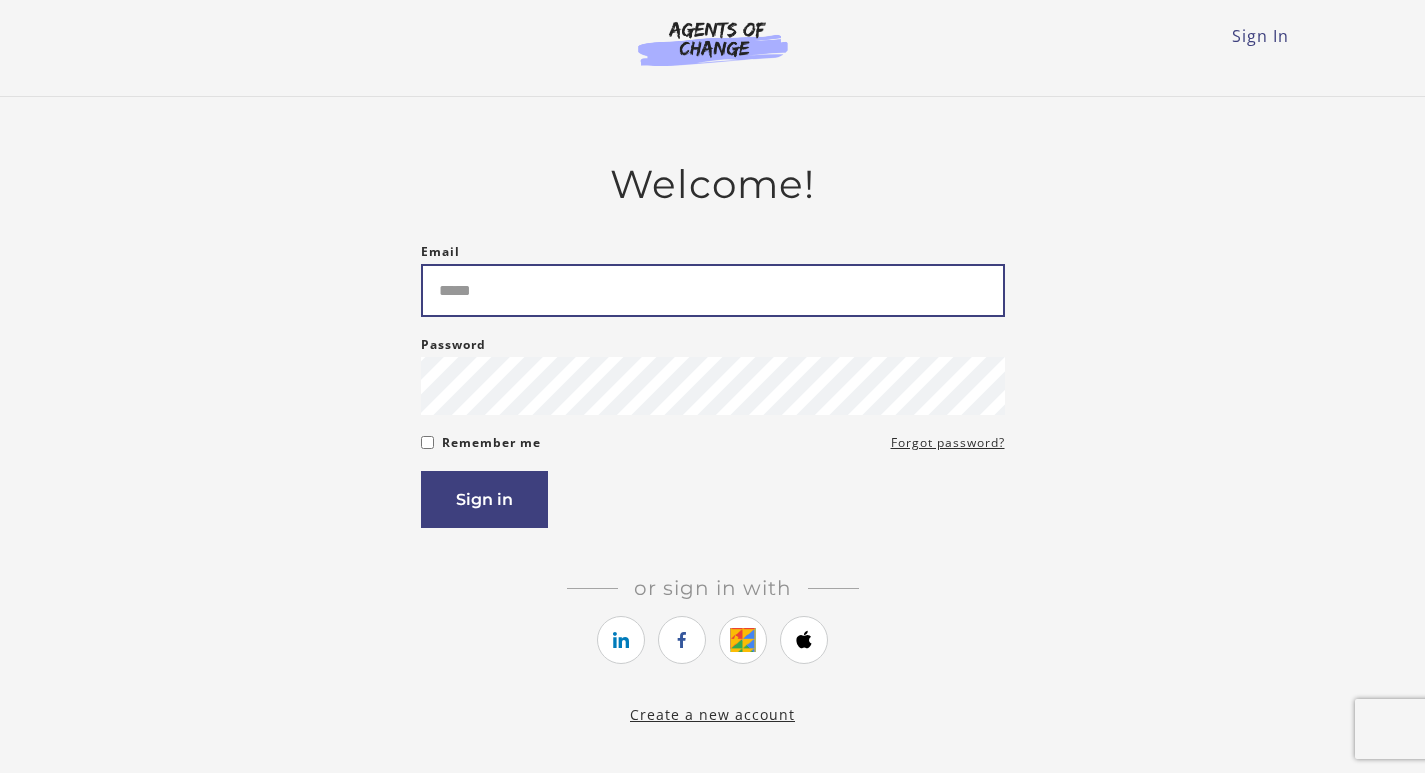 click on "Email" at bounding box center [713, 290] 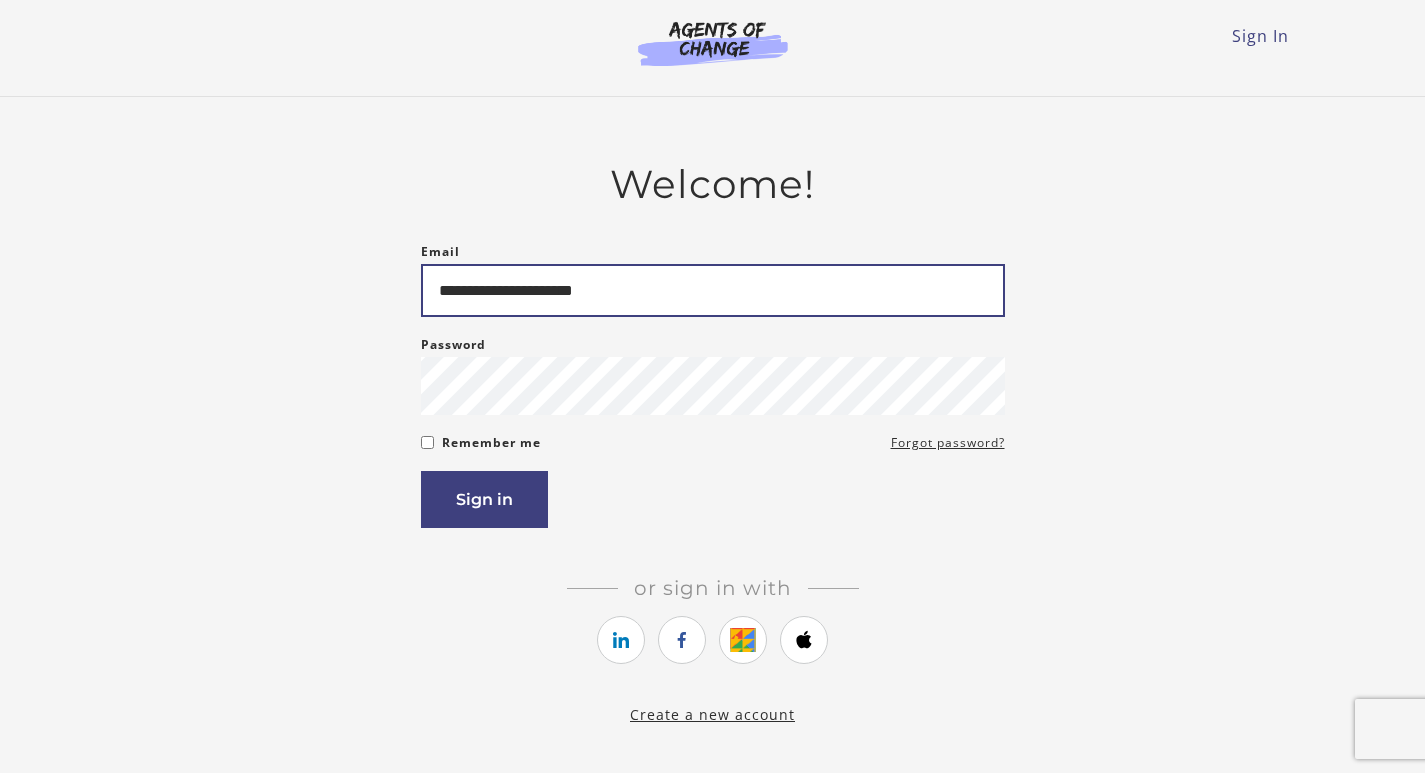 type on "**********" 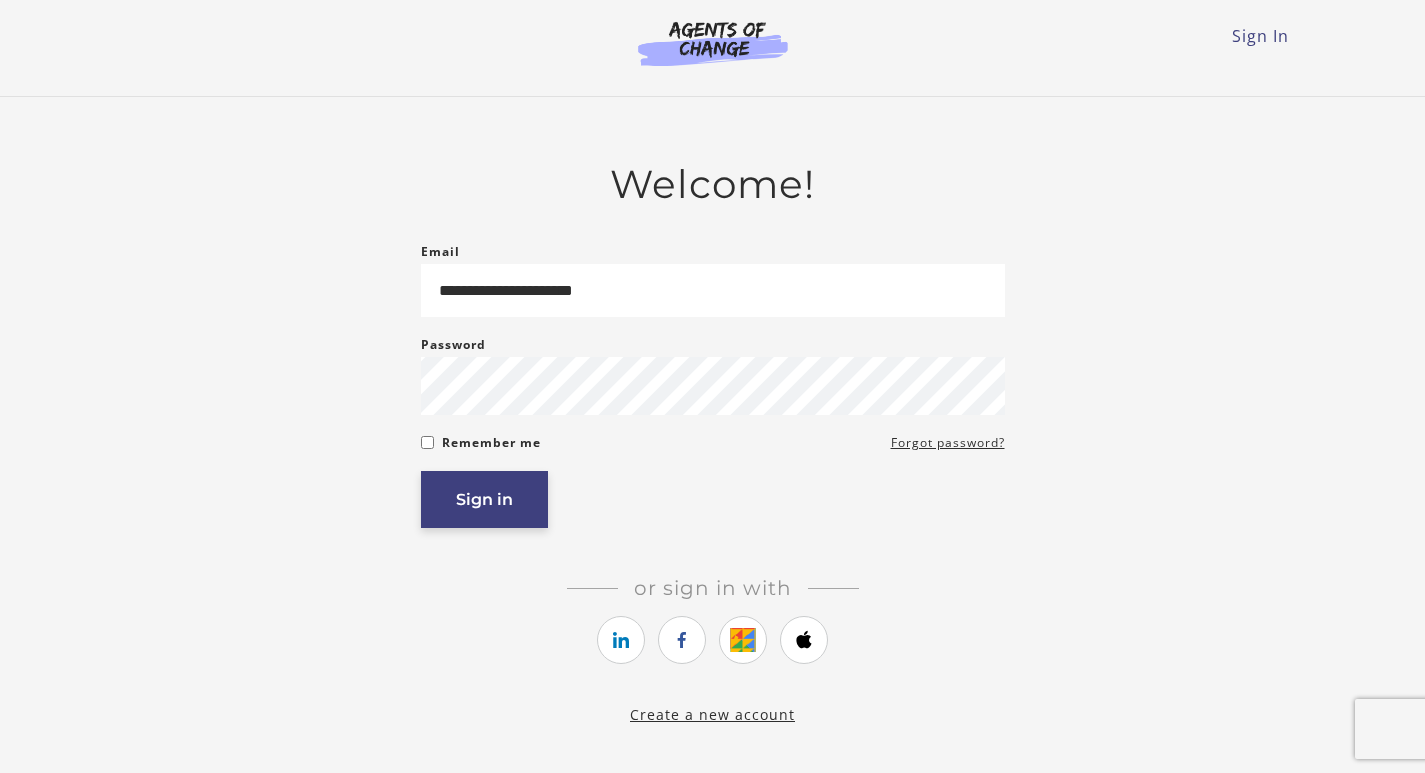 click on "Sign in" at bounding box center (484, 499) 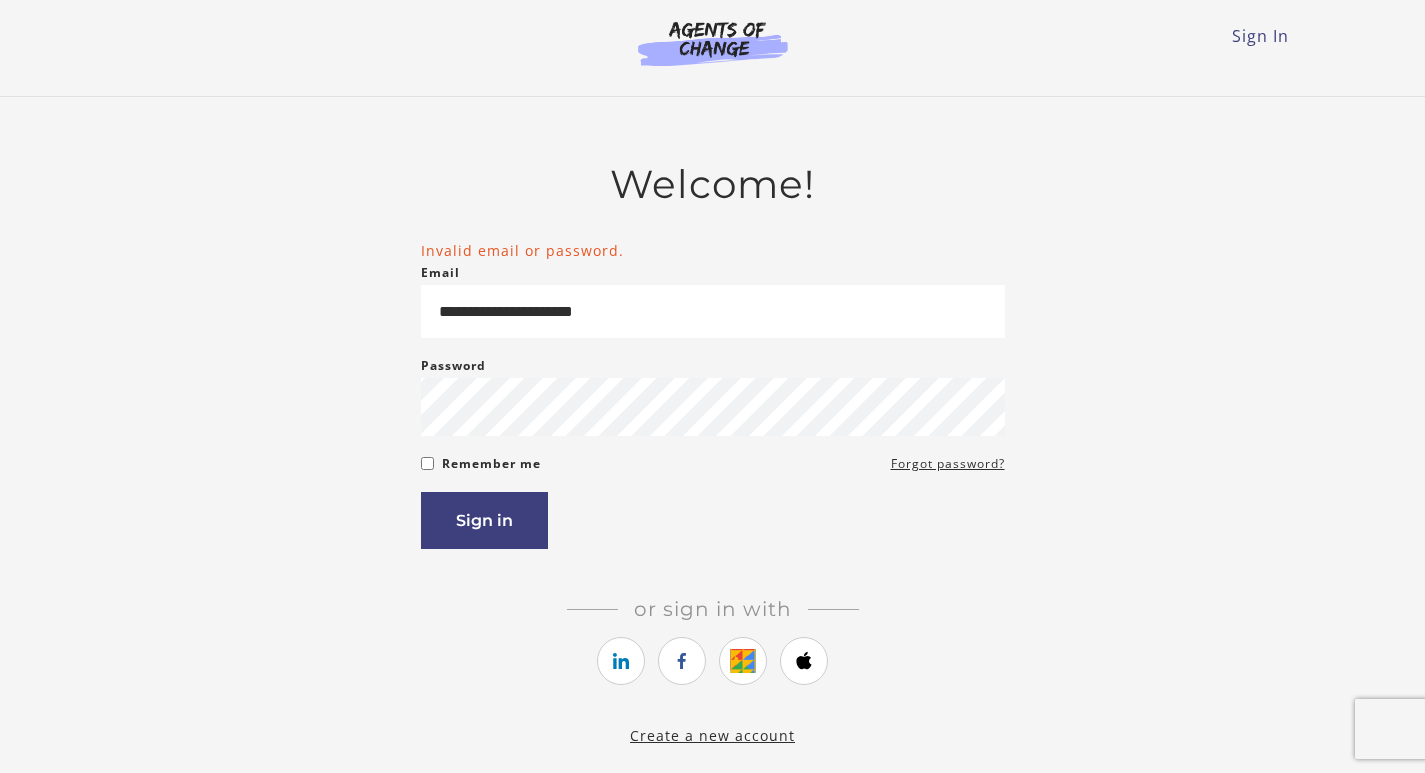 scroll, scrollTop: 0, scrollLeft: 0, axis: both 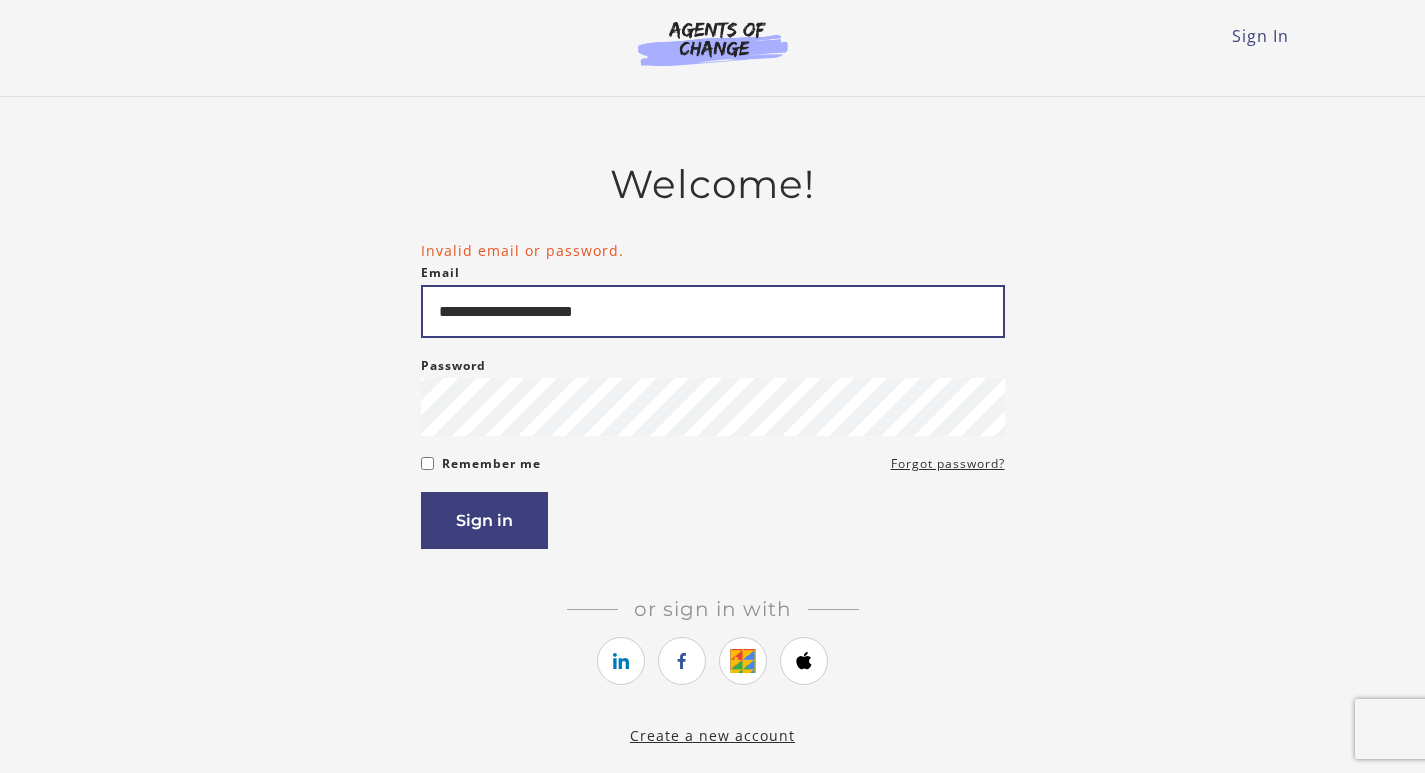click on "**********" at bounding box center [713, 311] 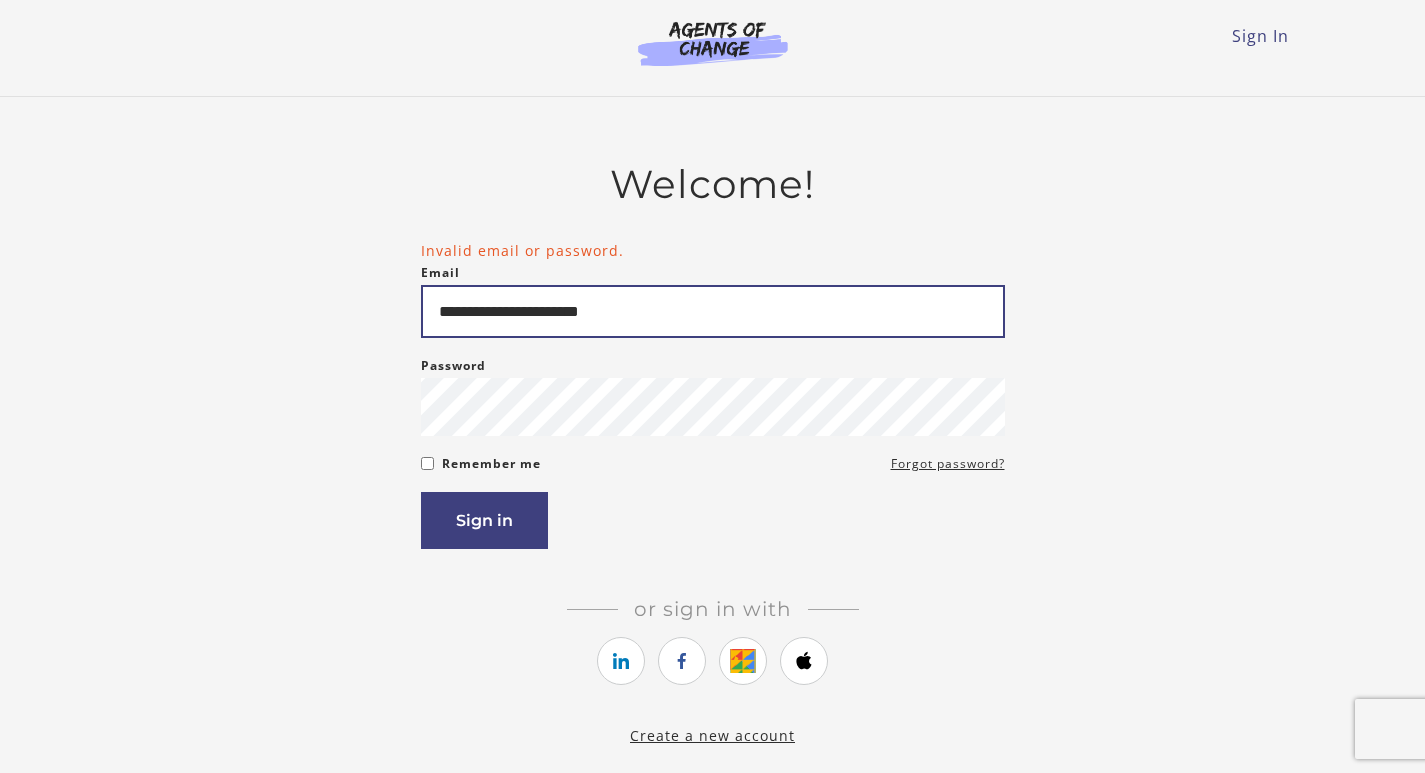type on "**********" 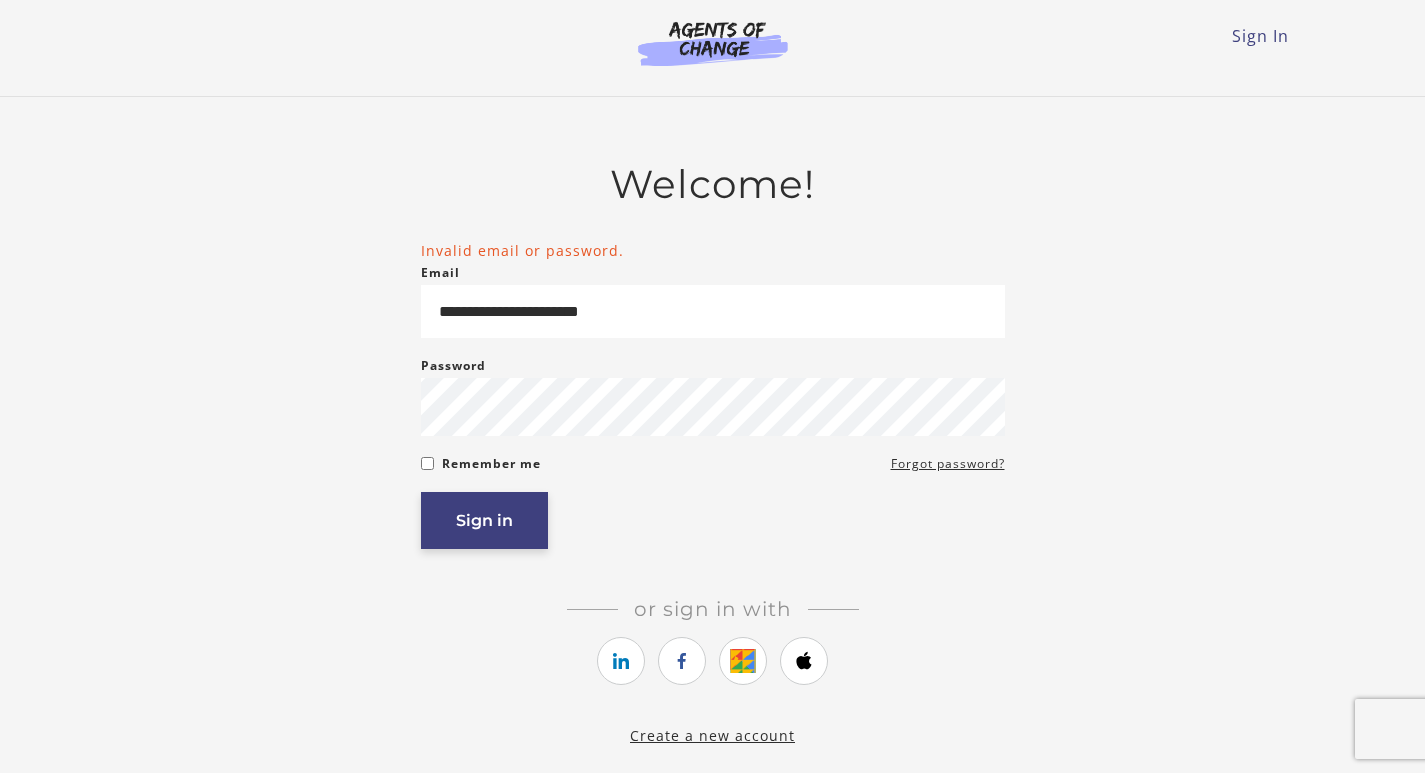 click on "Sign in" at bounding box center [484, 520] 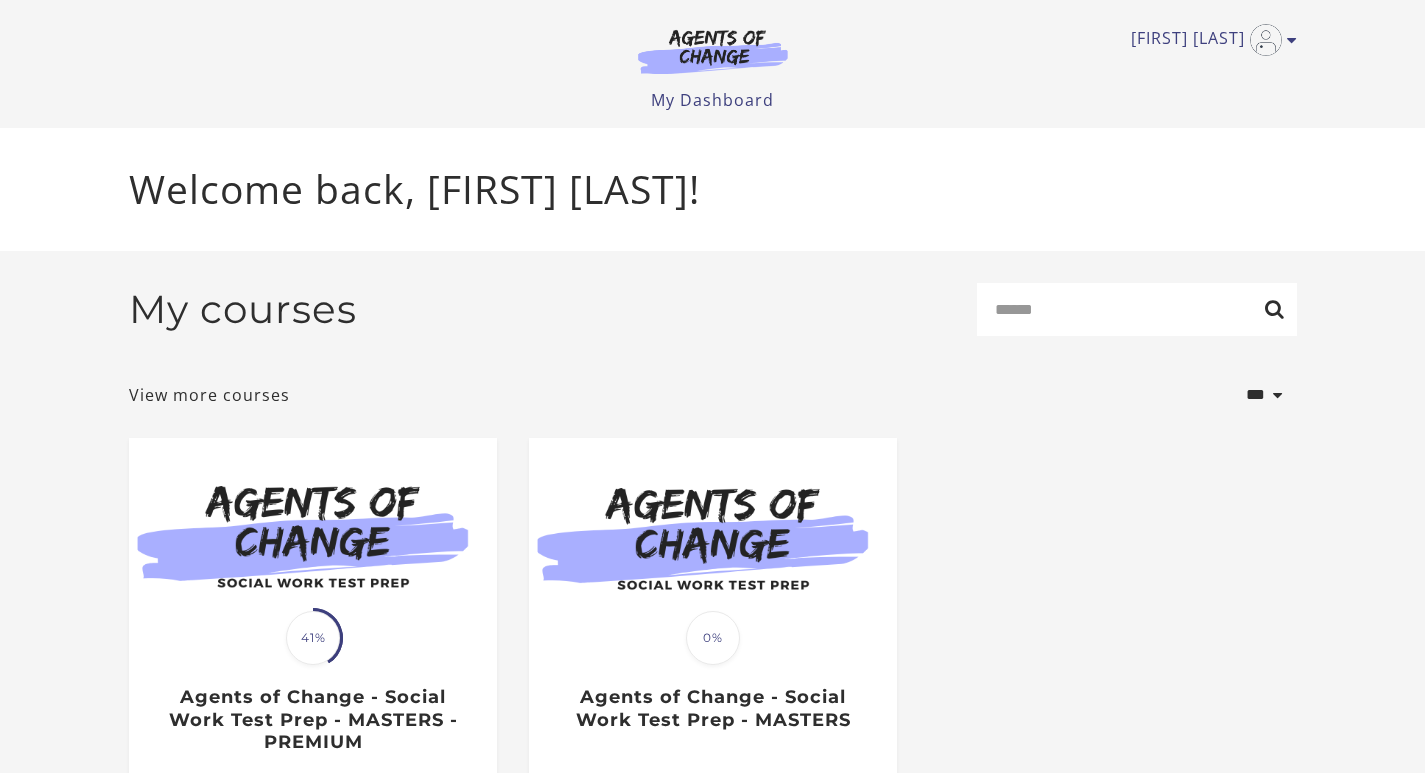 scroll, scrollTop: 0, scrollLeft: 0, axis: both 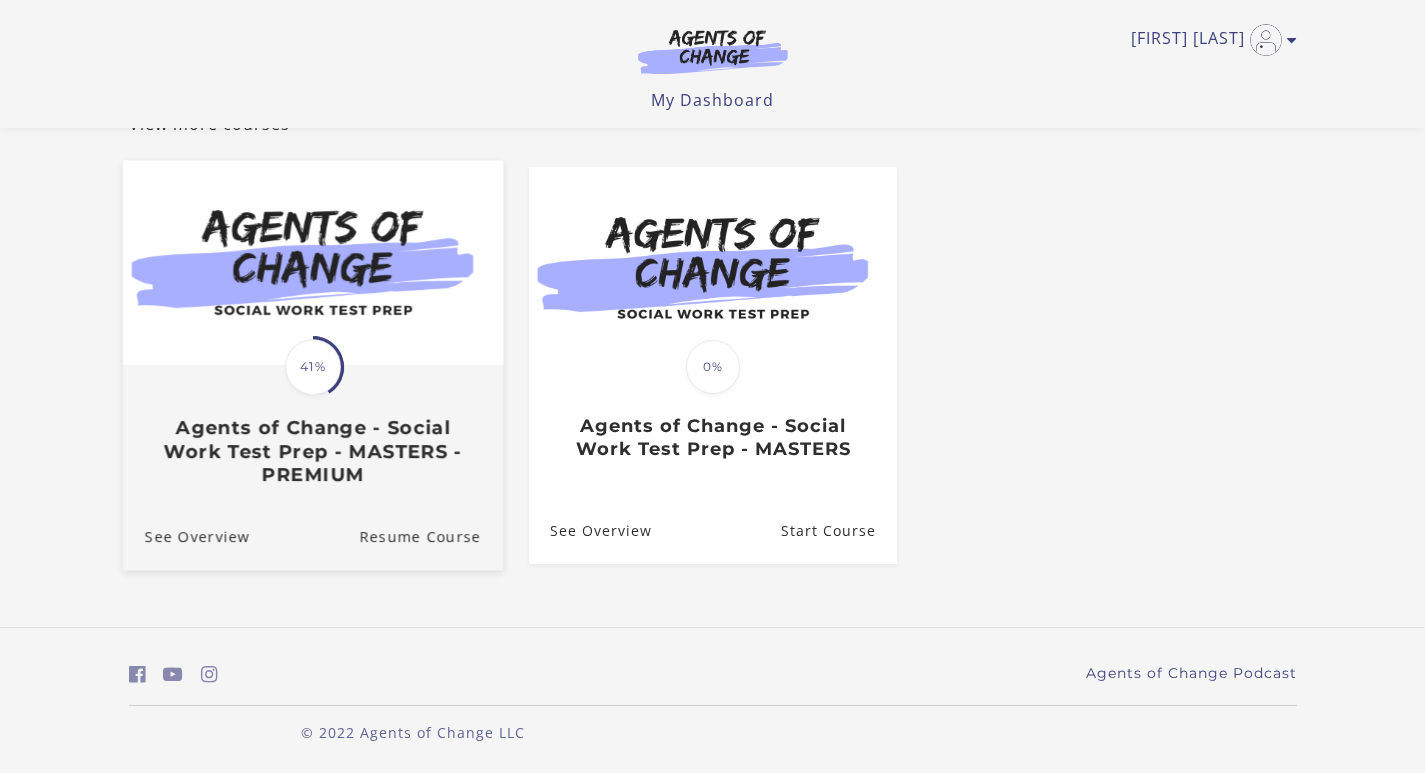 click on "41%" at bounding box center [313, 367] 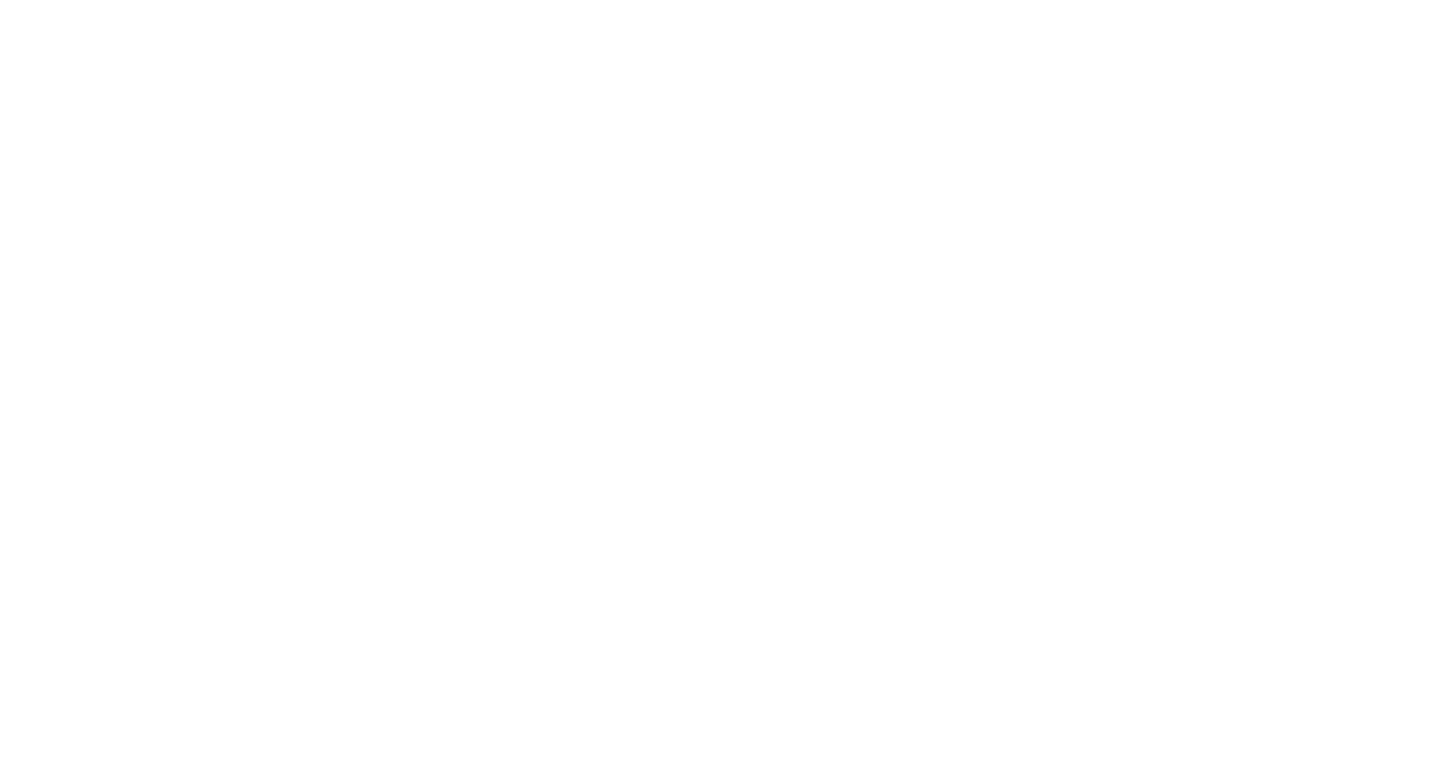 scroll, scrollTop: 0, scrollLeft: 0, axis: both 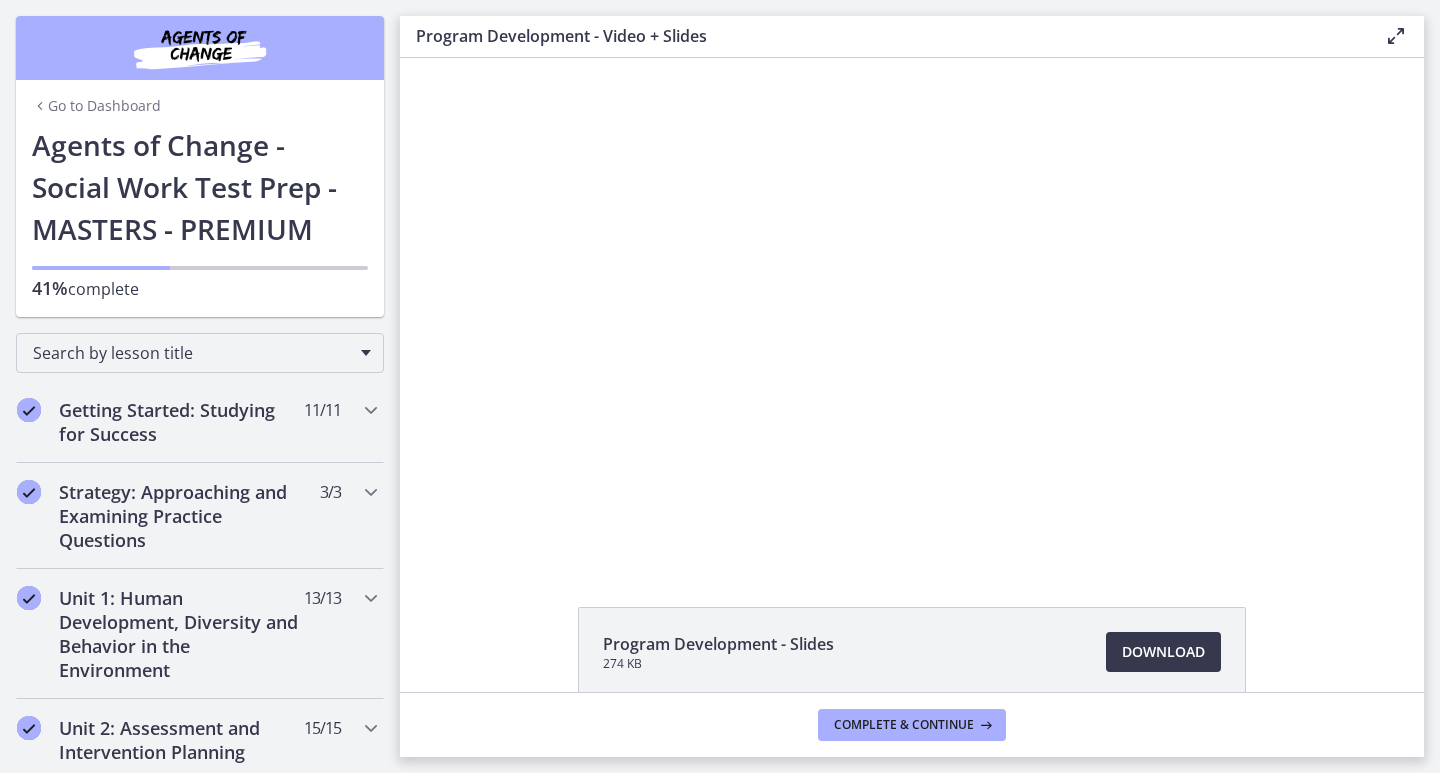 click on "Program Development - Slides
274 KB
Download
Opens in a new window" at bounding box center [912, 700] 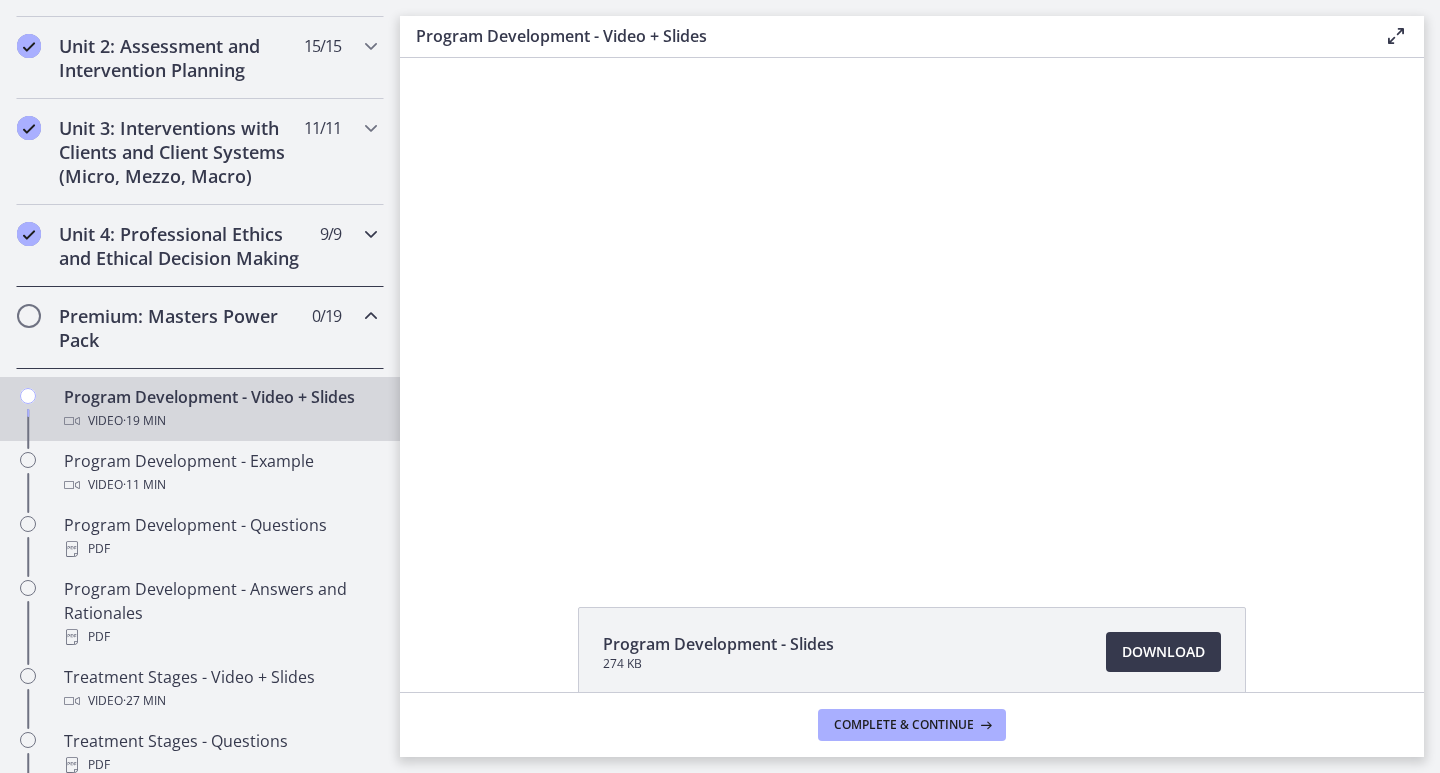 scroll, scrollTop: 695, scrollLeft: 0, axis: vertical 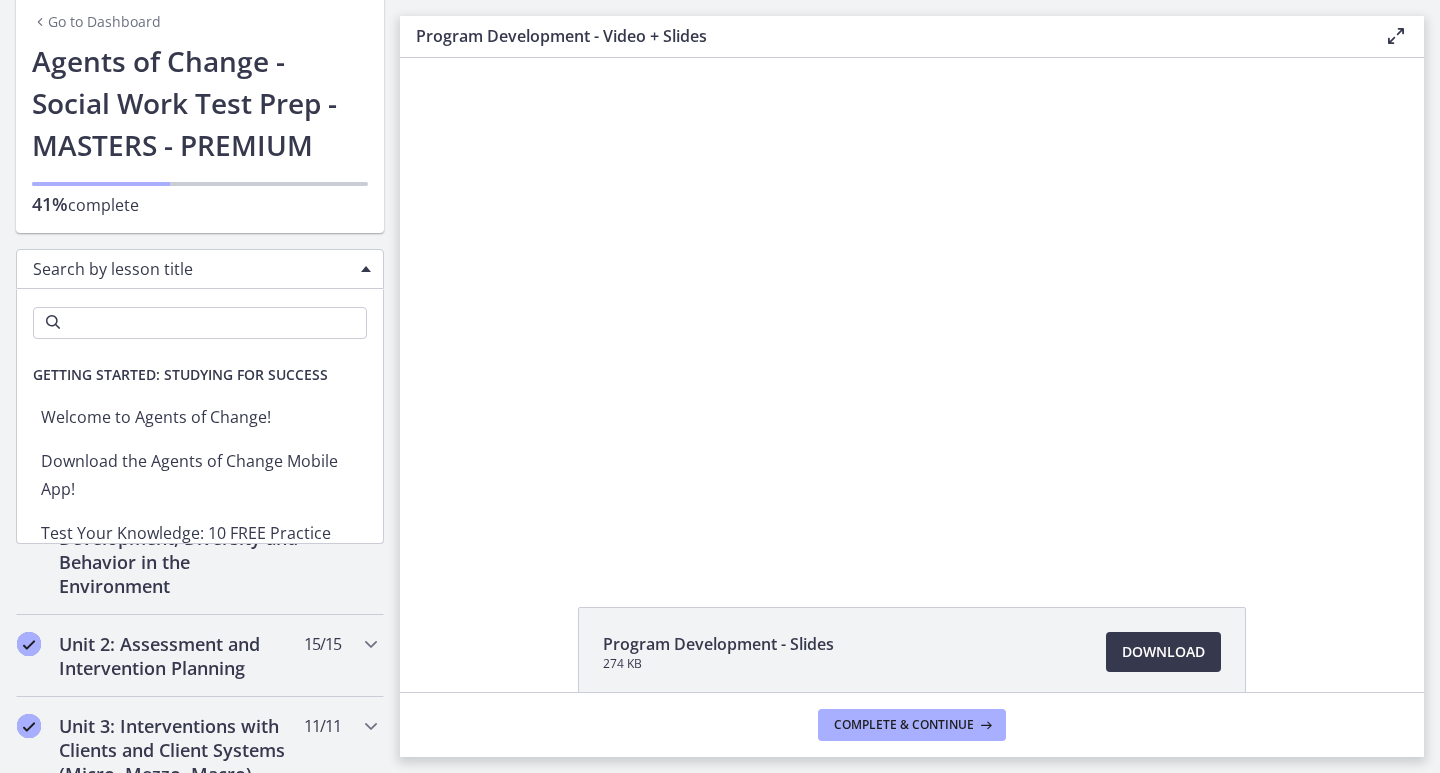 click on "Search by lesson title" at bounding box center (200, 269) 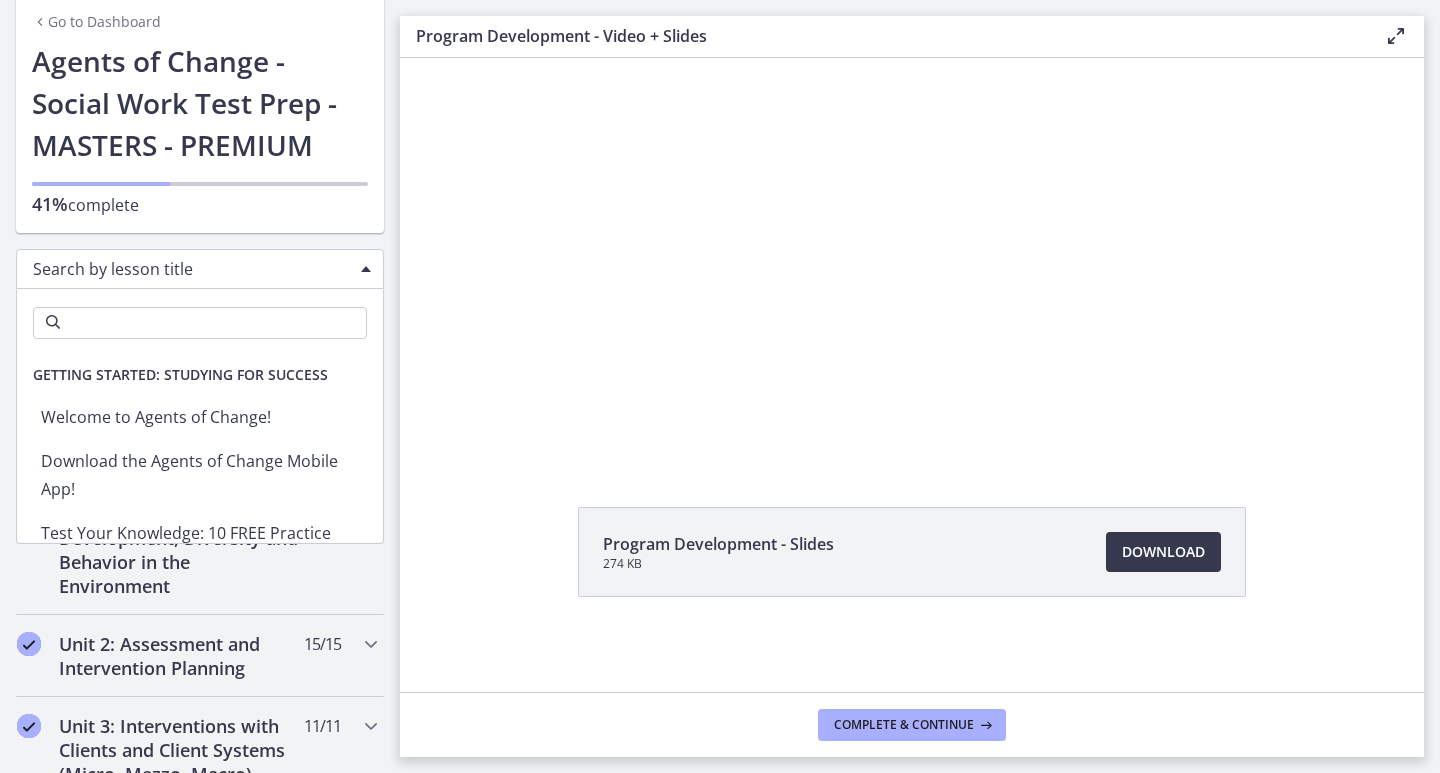 scroll, scrollTop: 101, scrollLeft: 0, axis: vertical 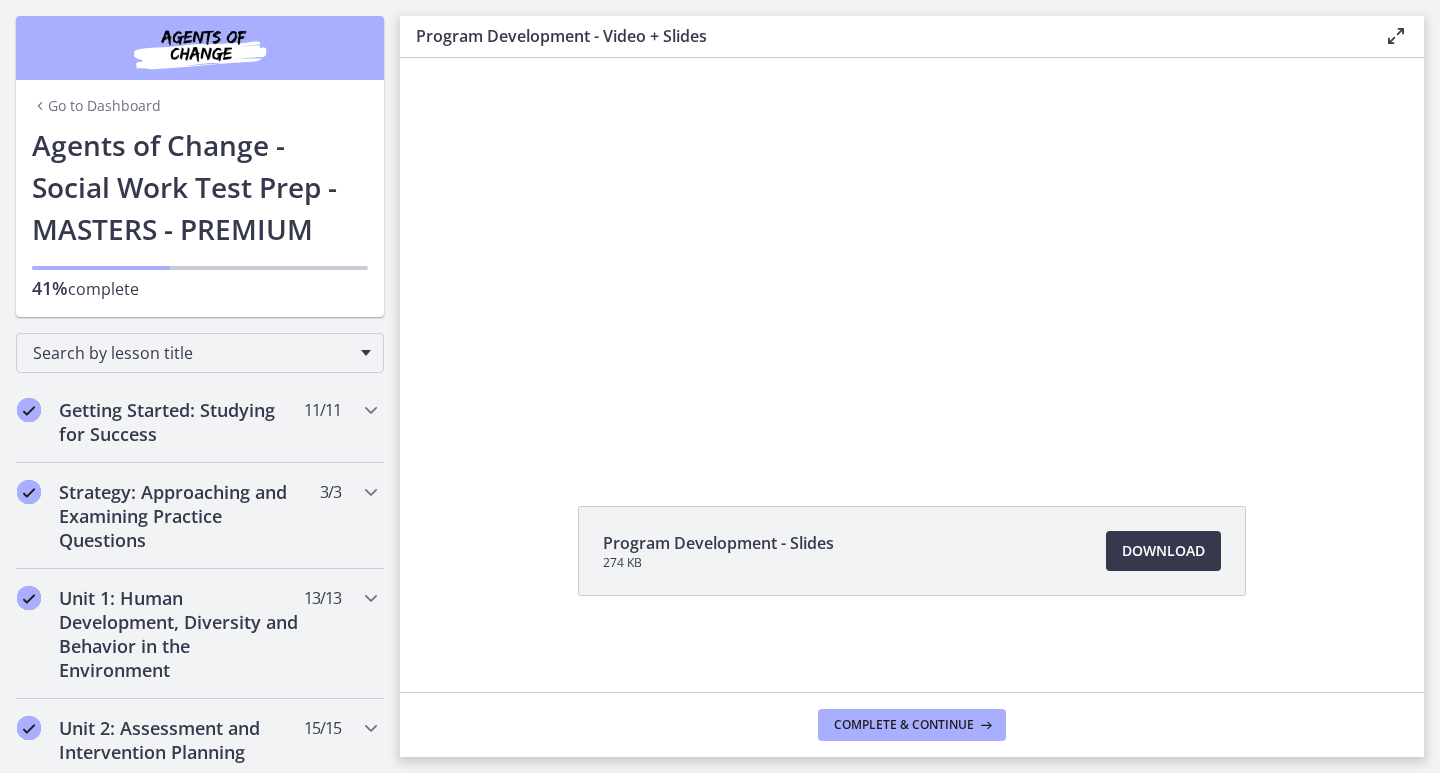 drag, startPoint x: 396, startPoint y: 174, endPoint x: 47, endPoint y: 180, distance: 349.05157 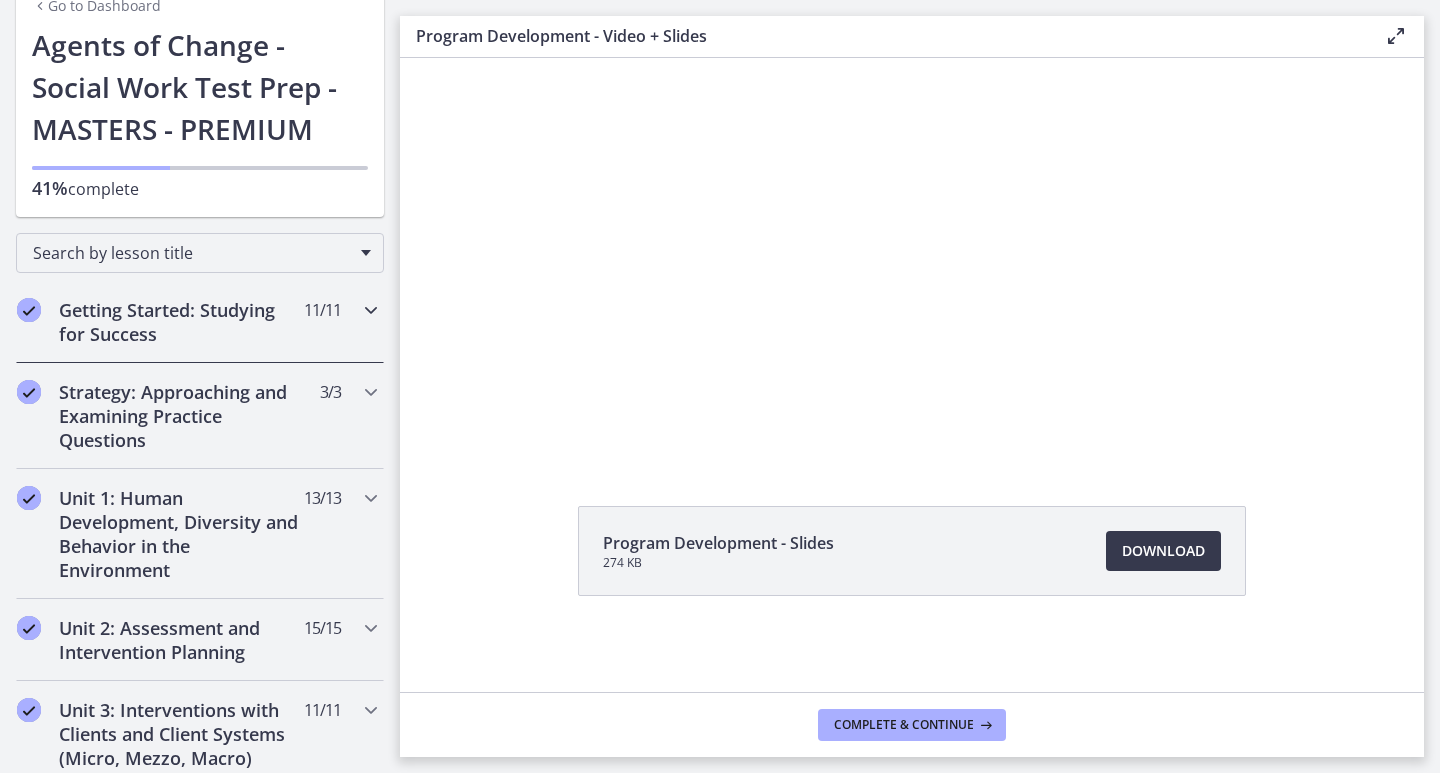 scroll, scrollTop: 200, scrollLeft: 0, axis: vertical 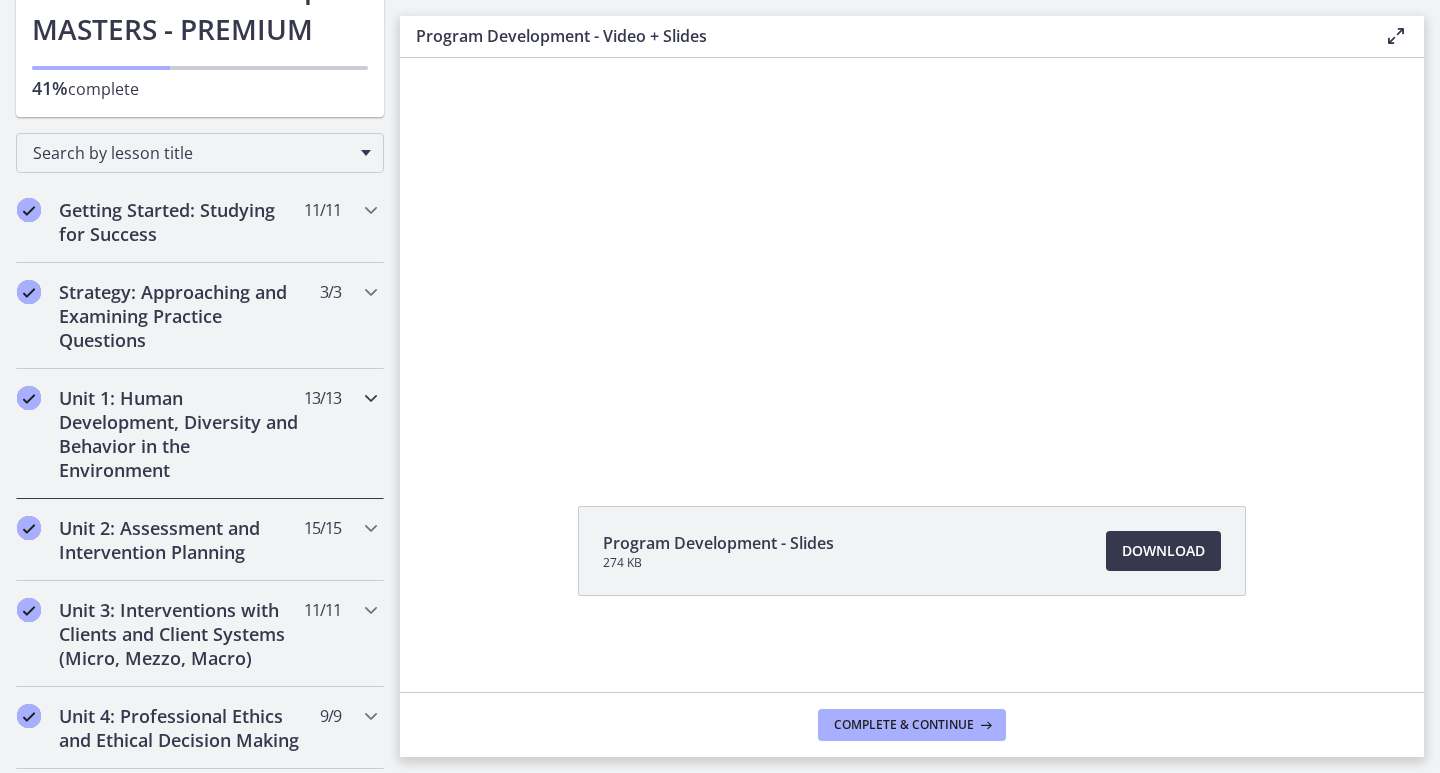 click on "Unit 1: Human Development, Diversity and Behavior in the Environment" at bounding box center (181, 434) 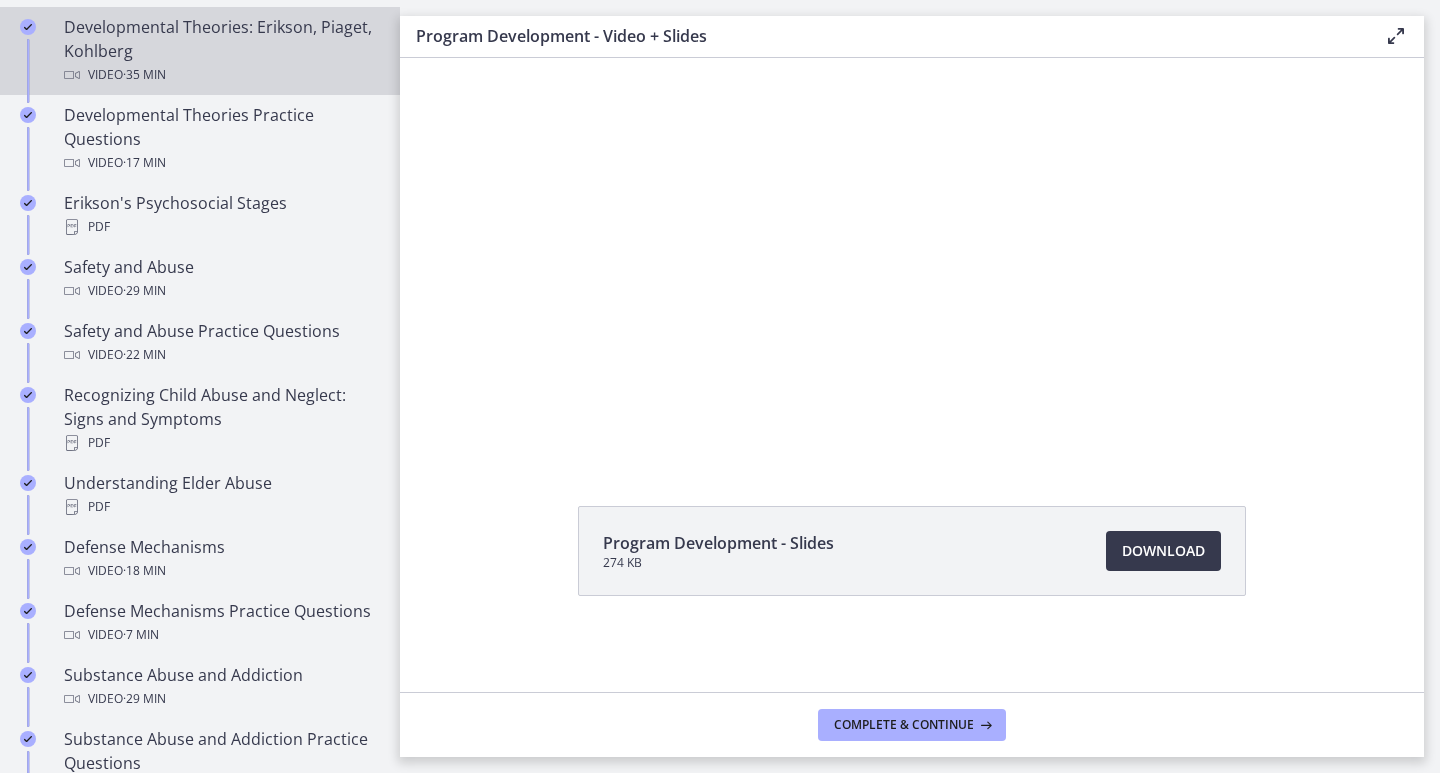 scroll, scrollTop: 800, scrollLeft: 0, axis: vertical 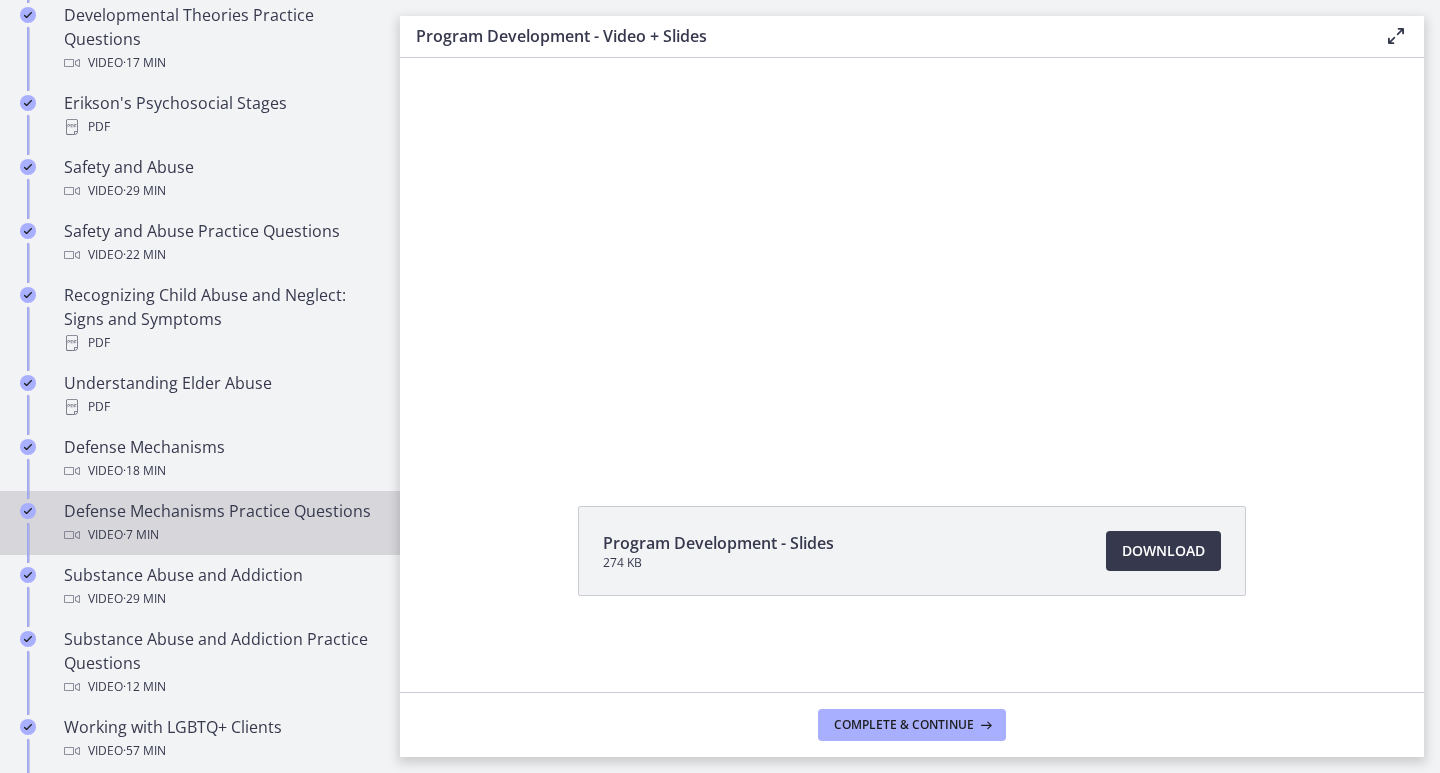 click on "Defense Mechanisms Practice Questions
Video
·  7 min" at bounding box center [220, 523] 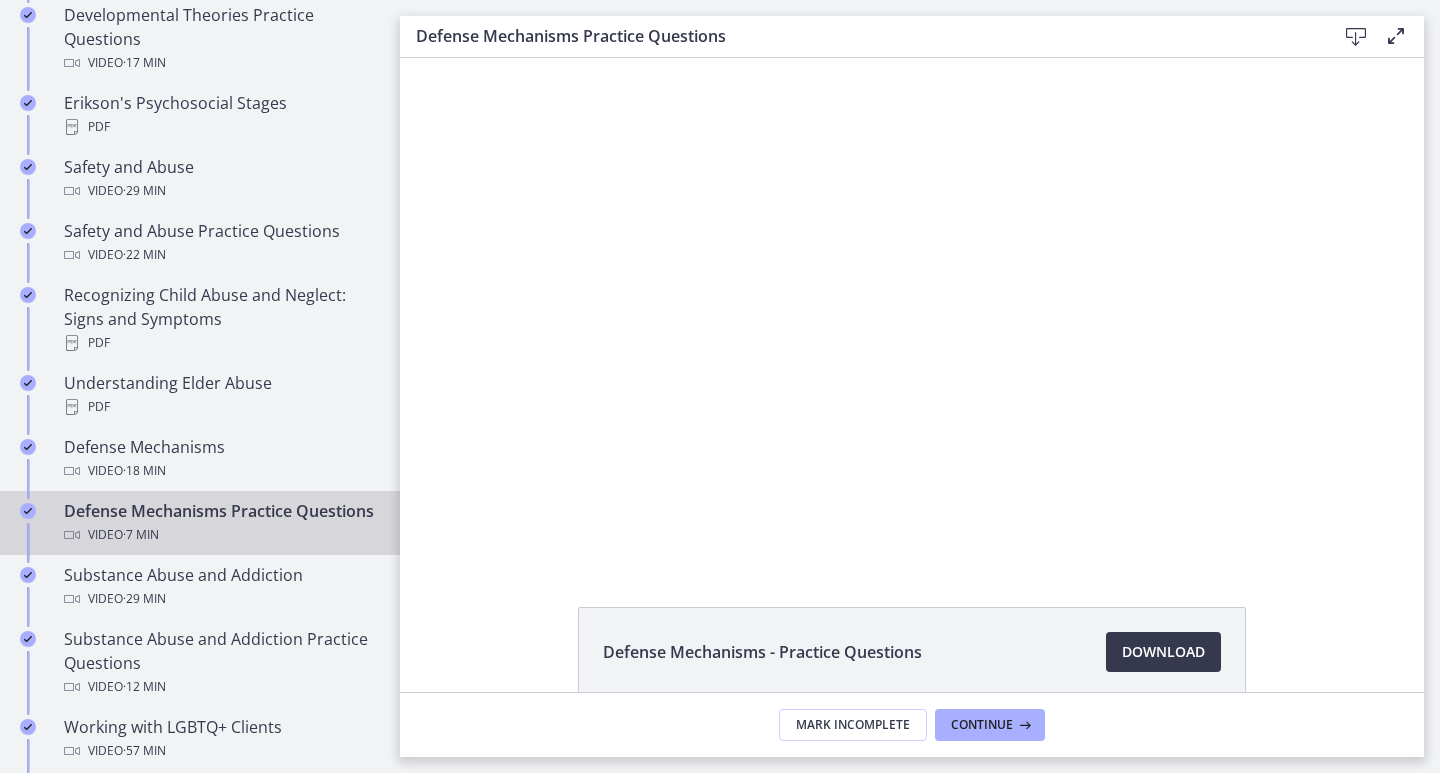 scroll, scrollTop: 0, scrollLeft: 0, axis: both 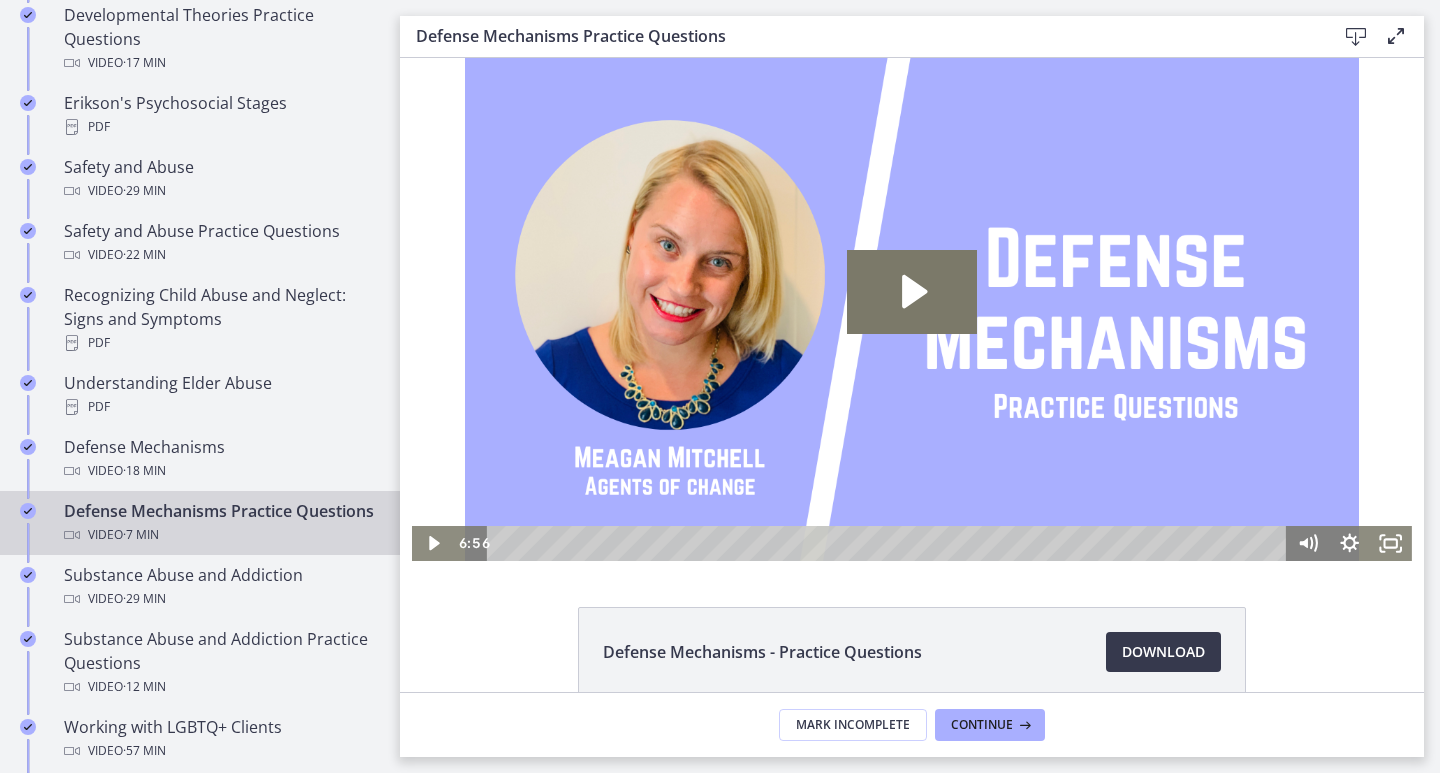 click on "Defense Mechanisms Practice Questions
Video
·  7 min" at bounding box center [220, 523] 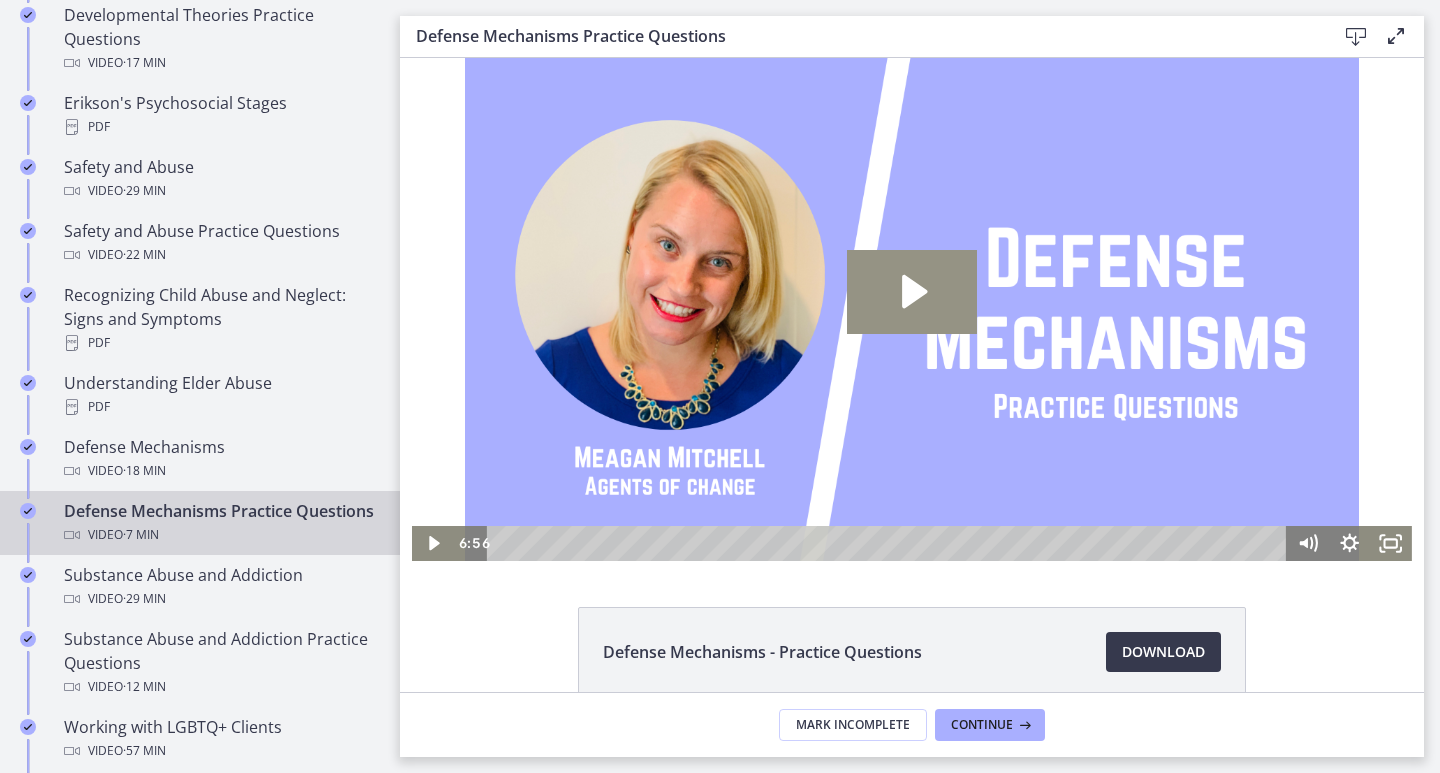 click 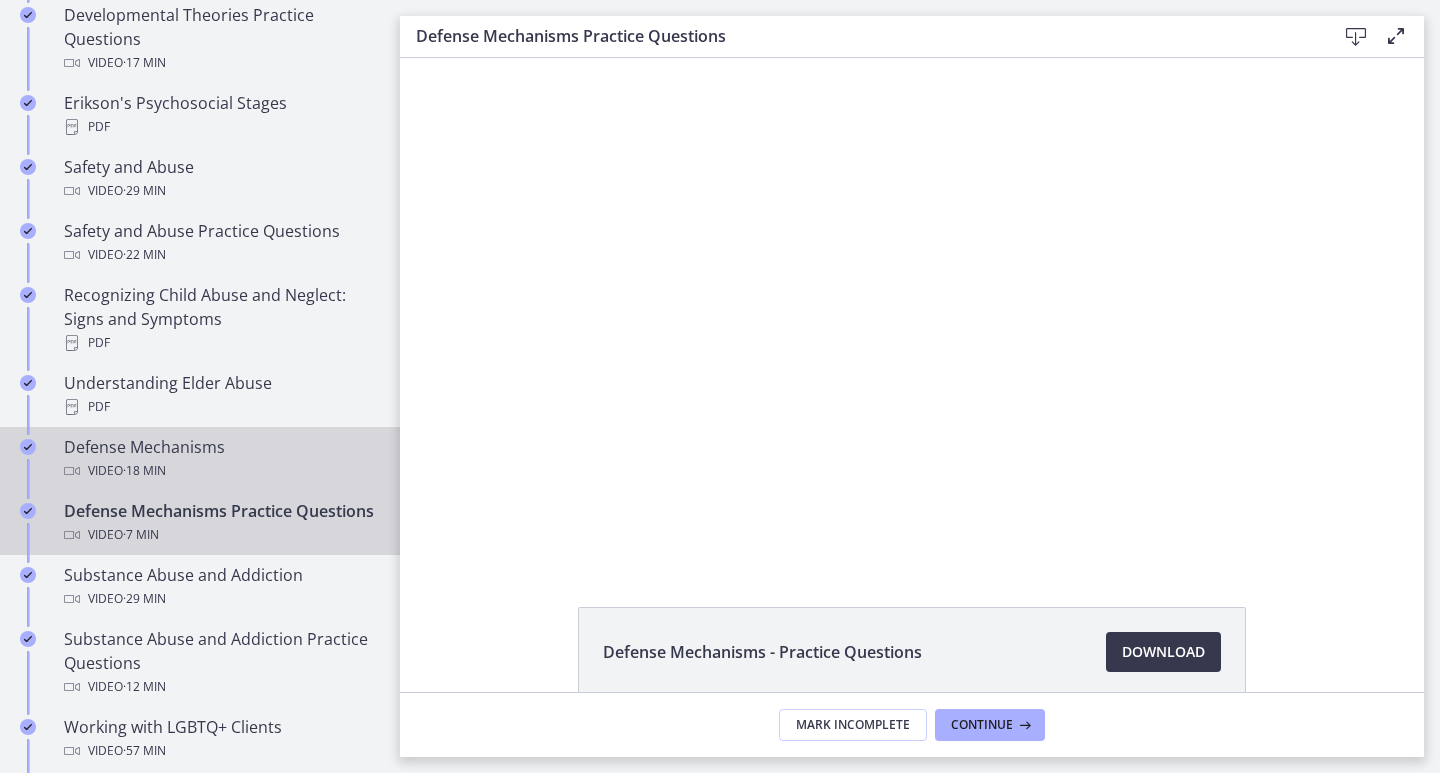 click on "·  18 min" at bounding box center [144, 471] 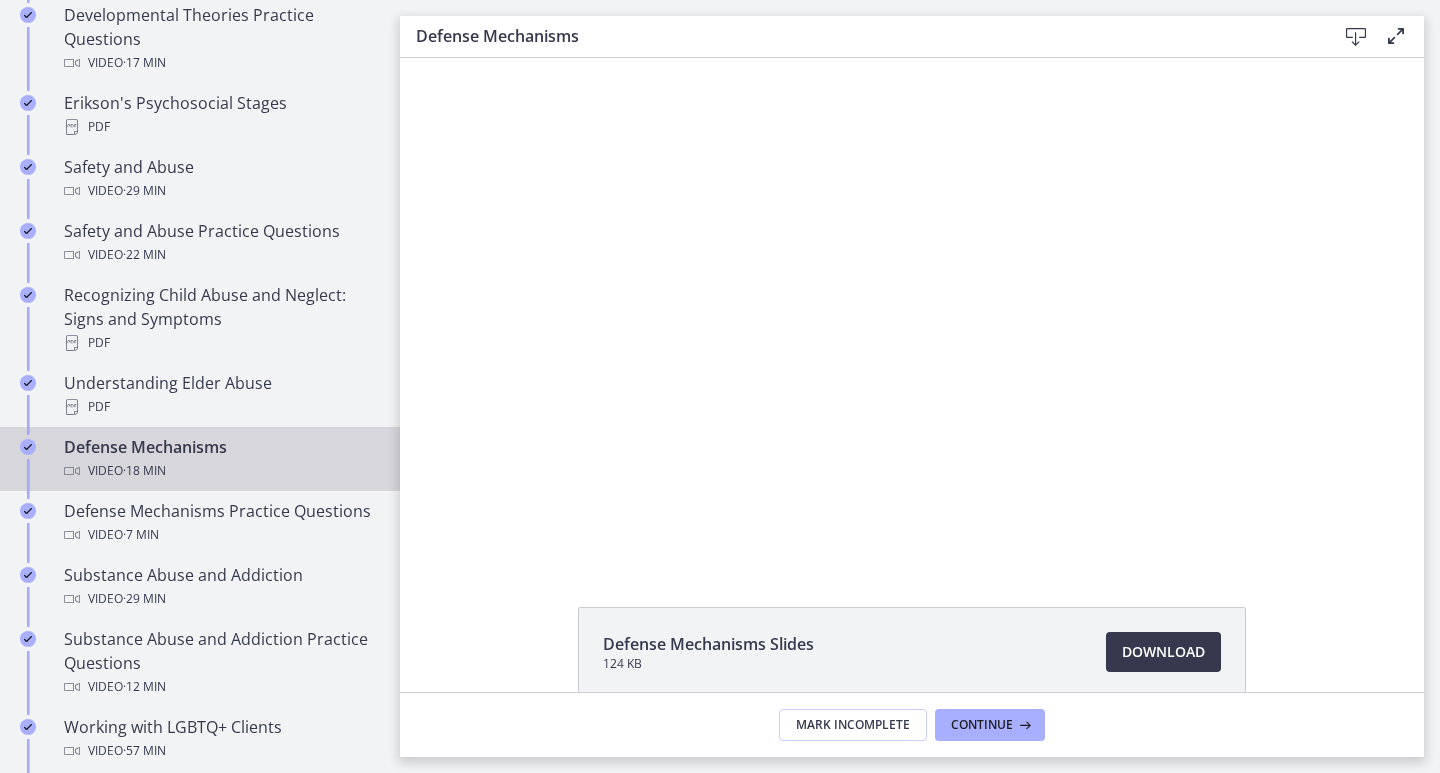 scroll, scrollTop: 0, scrollLeft: 0, axis: both 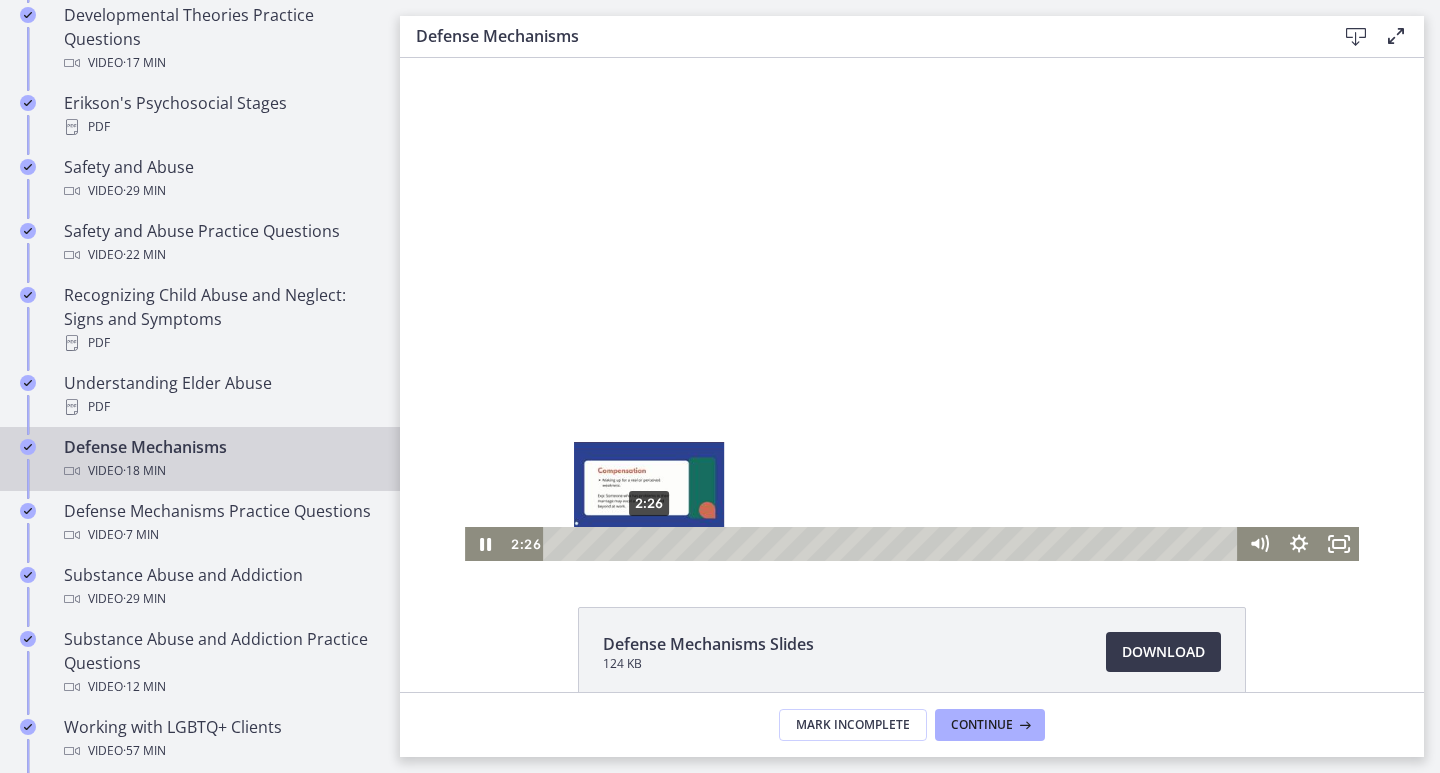 drag, startPoint x: 565, startPoint y: 545, endPoint x: 642, endPoint y: 542, distance: 77.05842 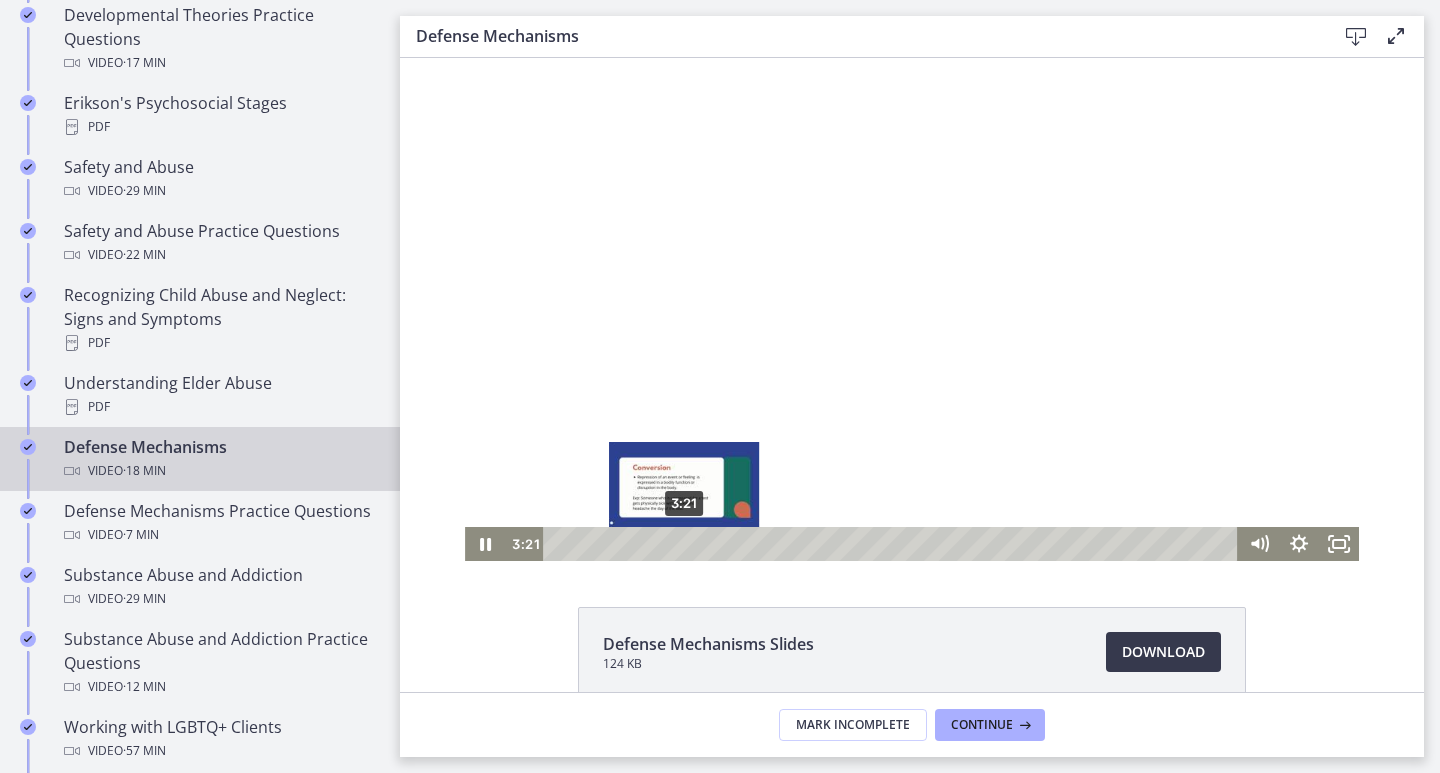 drag, startPoint x: 643, startPoint y: 541, endPoint x: 700, endPoint y: 541, distance: 57 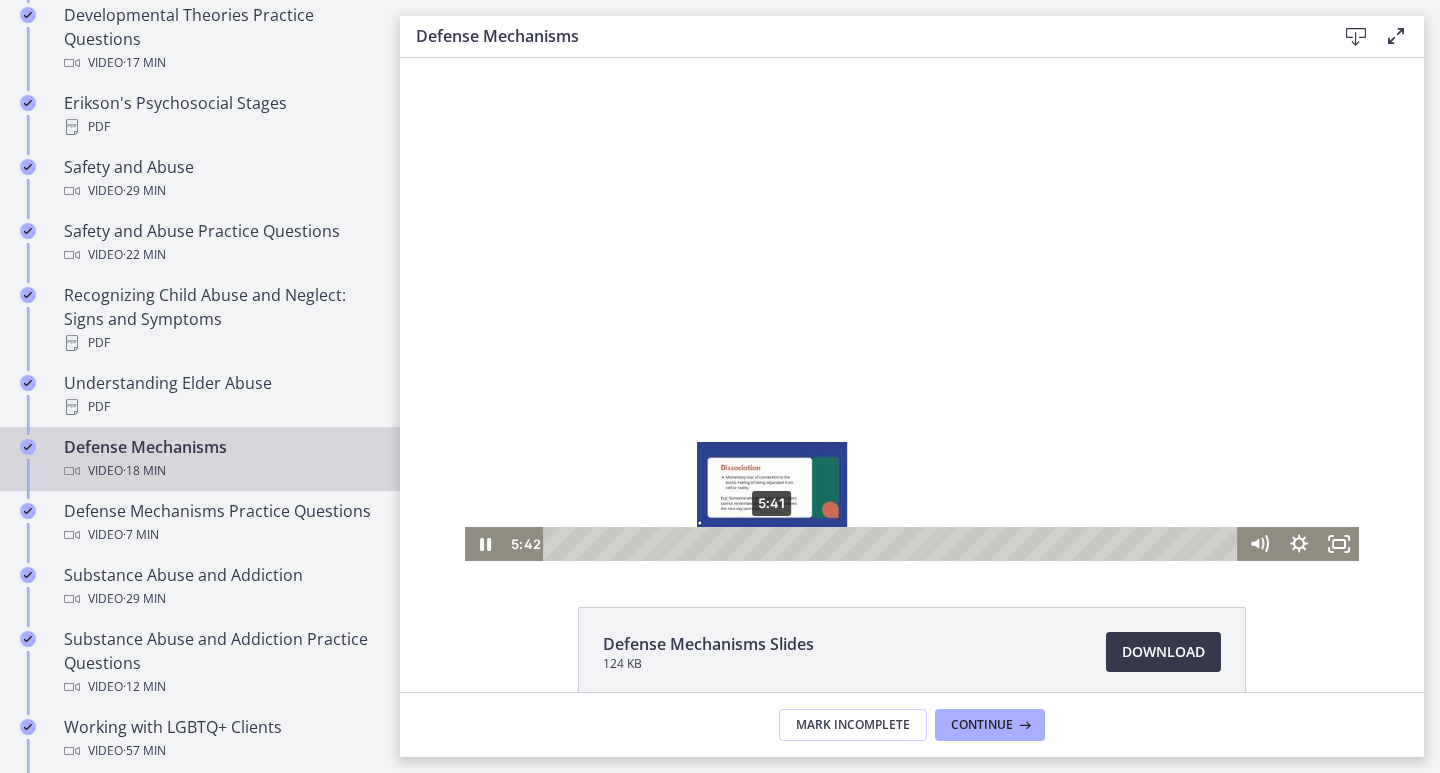drag, startPoint x: 775, startPoint y: 544, endPoint x: 765, endPoint y: 539, distance: 11.18034 